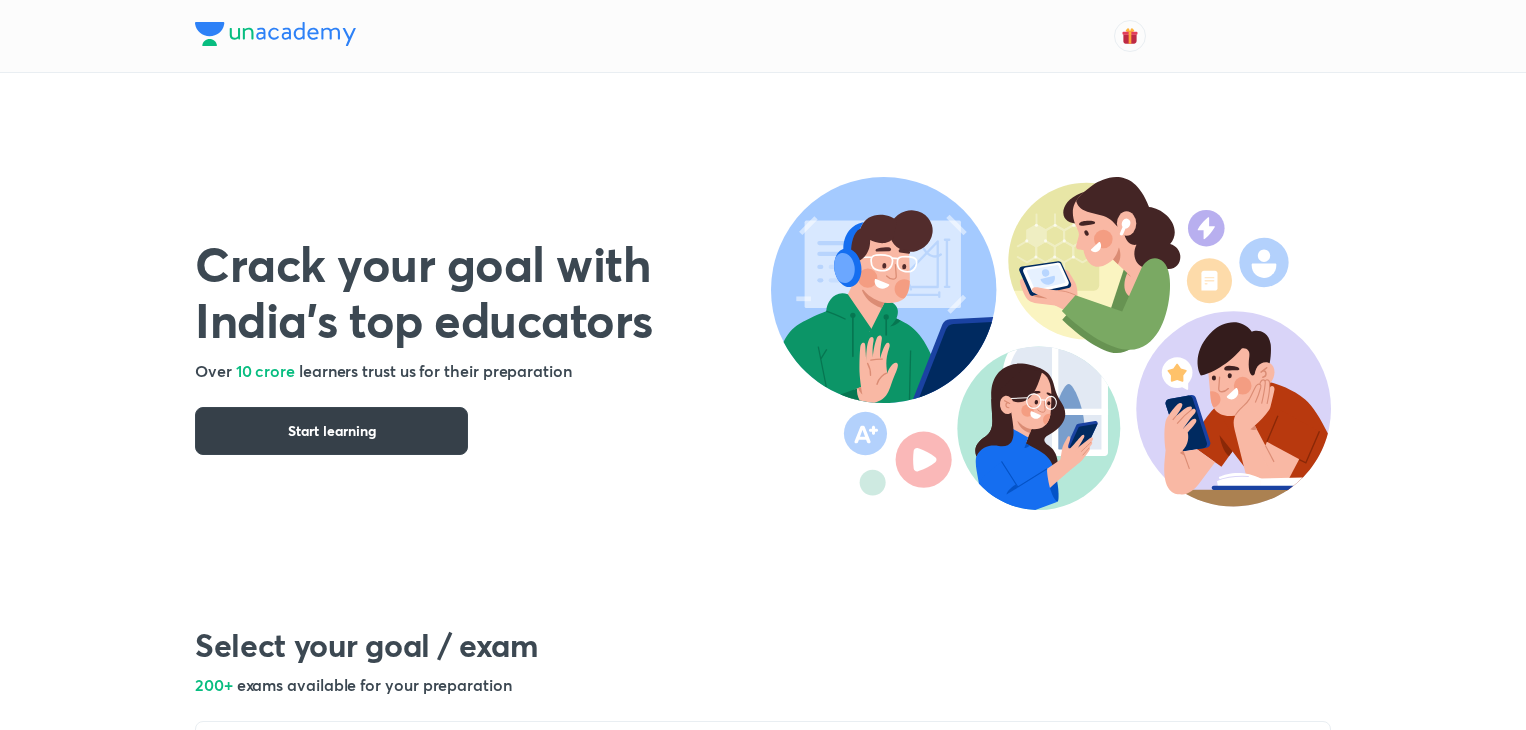 scroll, scrollTop: 0, scrollLeft: 0, axis: both 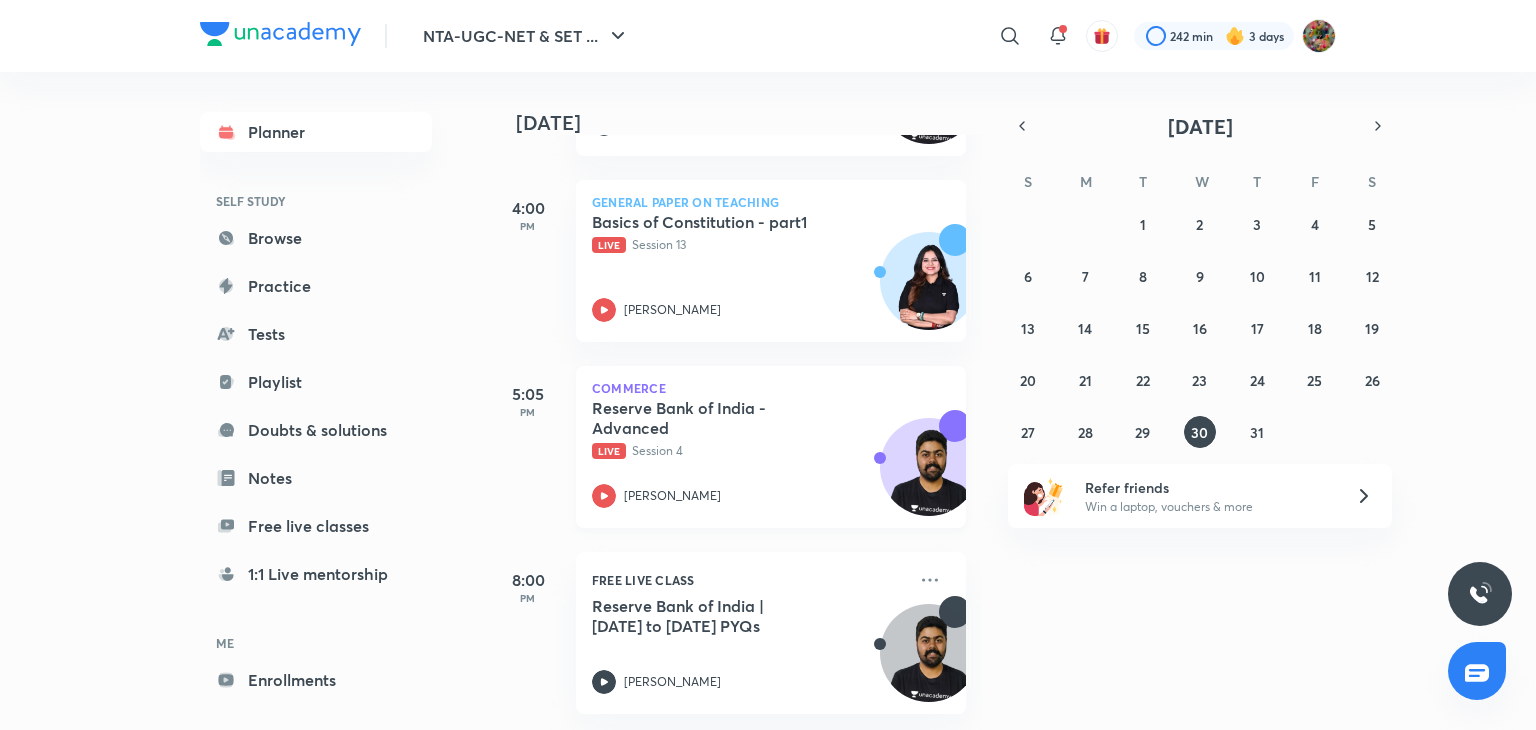click on "Reserve Bank of India - Advanced Live Session 4 Raghav Wadhwa" at bounding box center [749, 453] 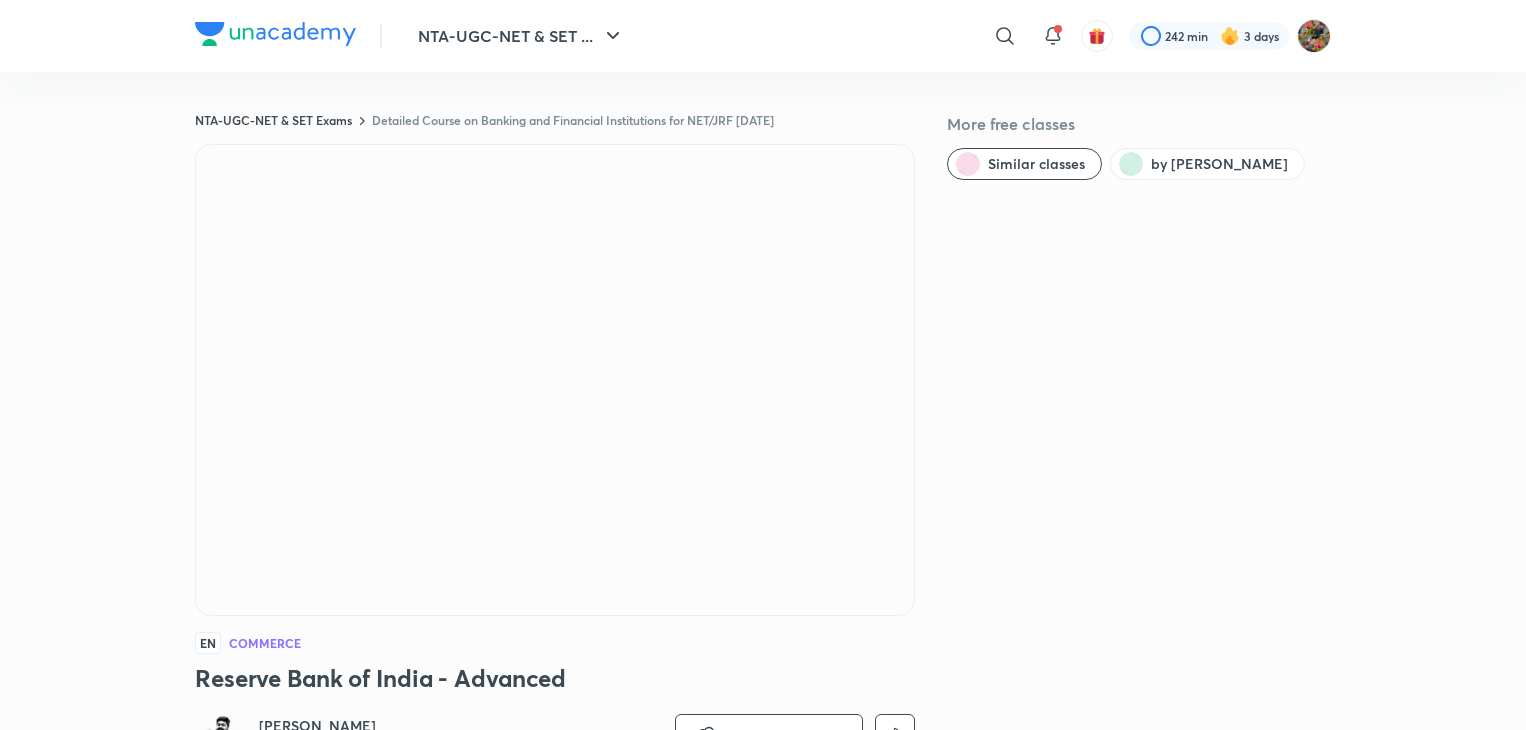 scroll, scrollTop: 0, scrollLeft: 0, axis: both 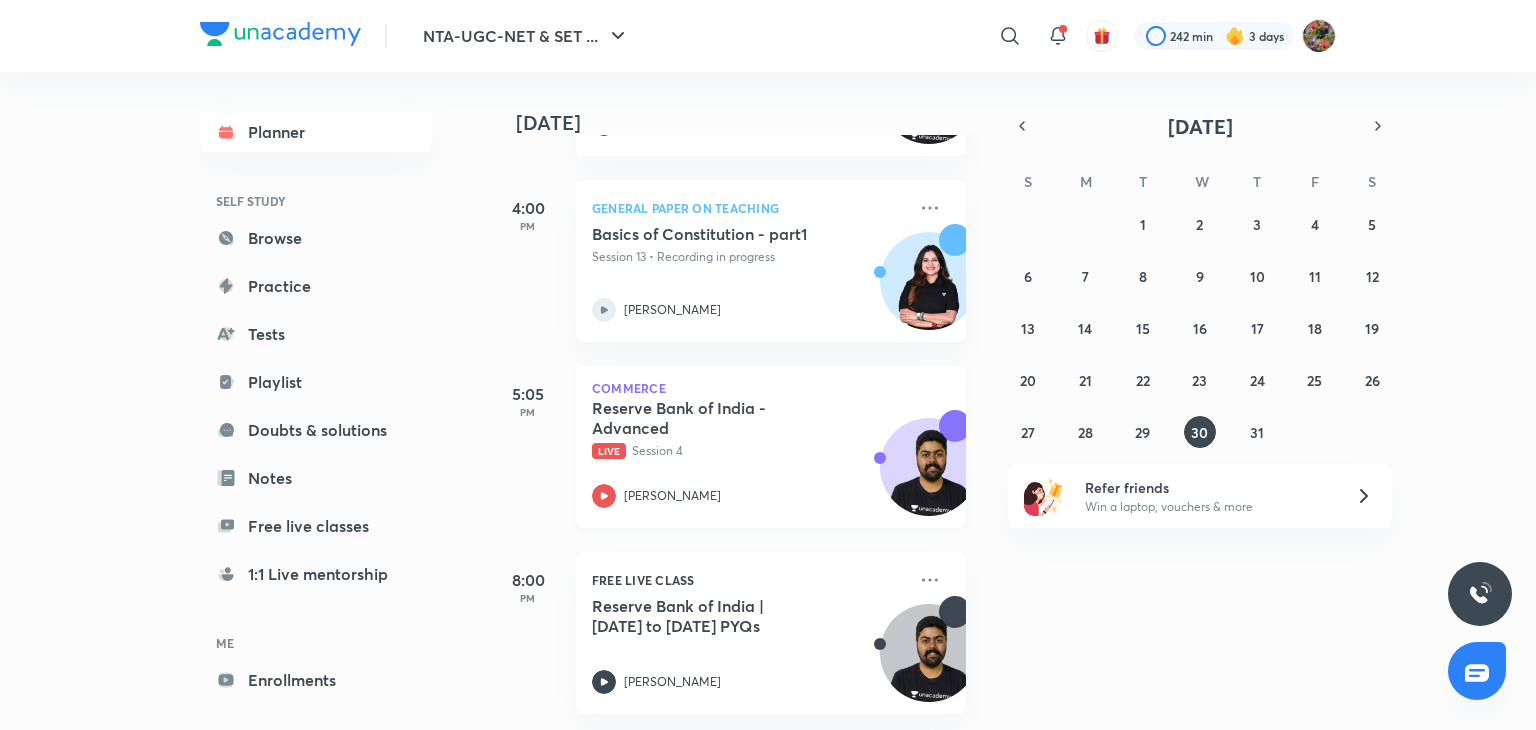 click on "Reserve Bank of India - Advanced" at bounding box center [716, 418] 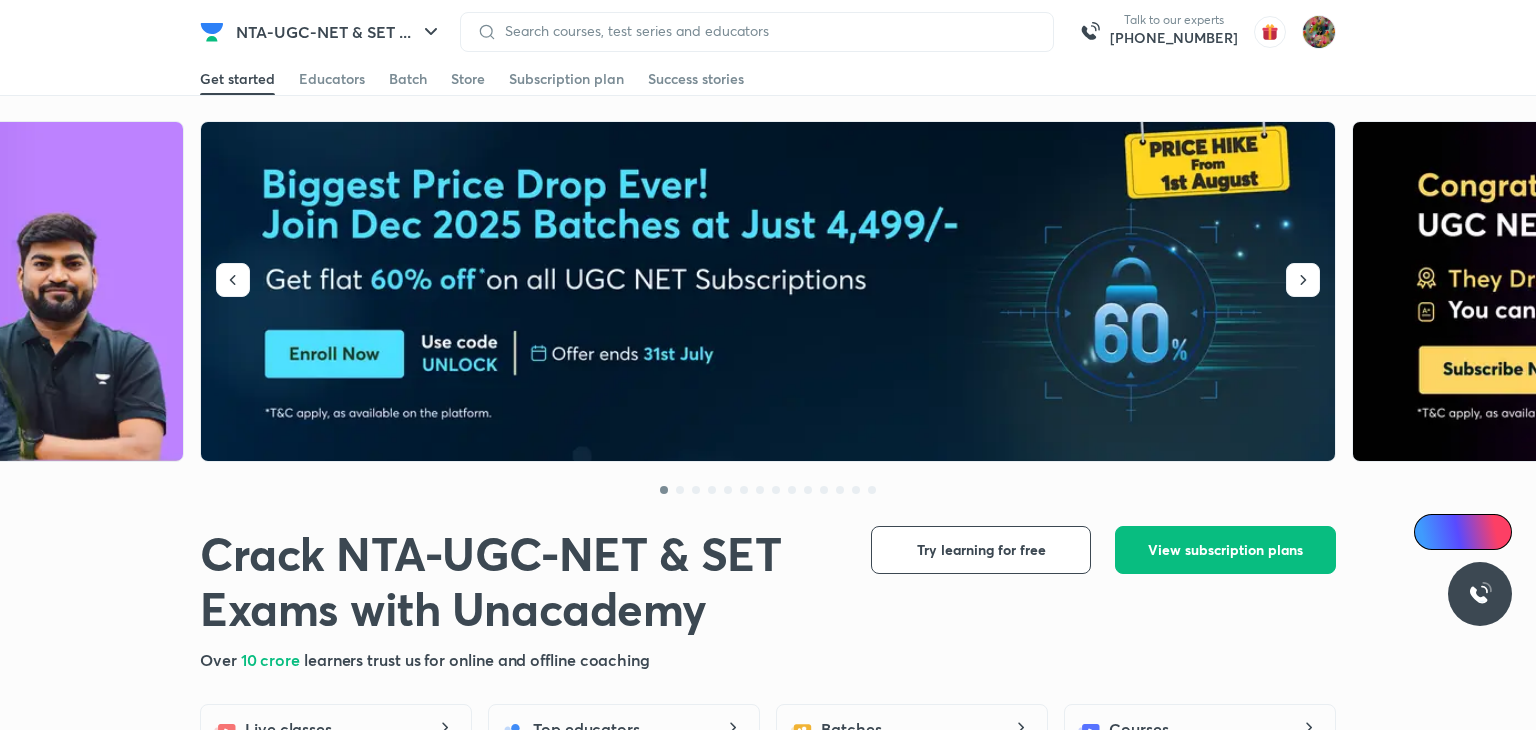 scroll, scrollTop: 0, scrollLeft: 0, axis: both 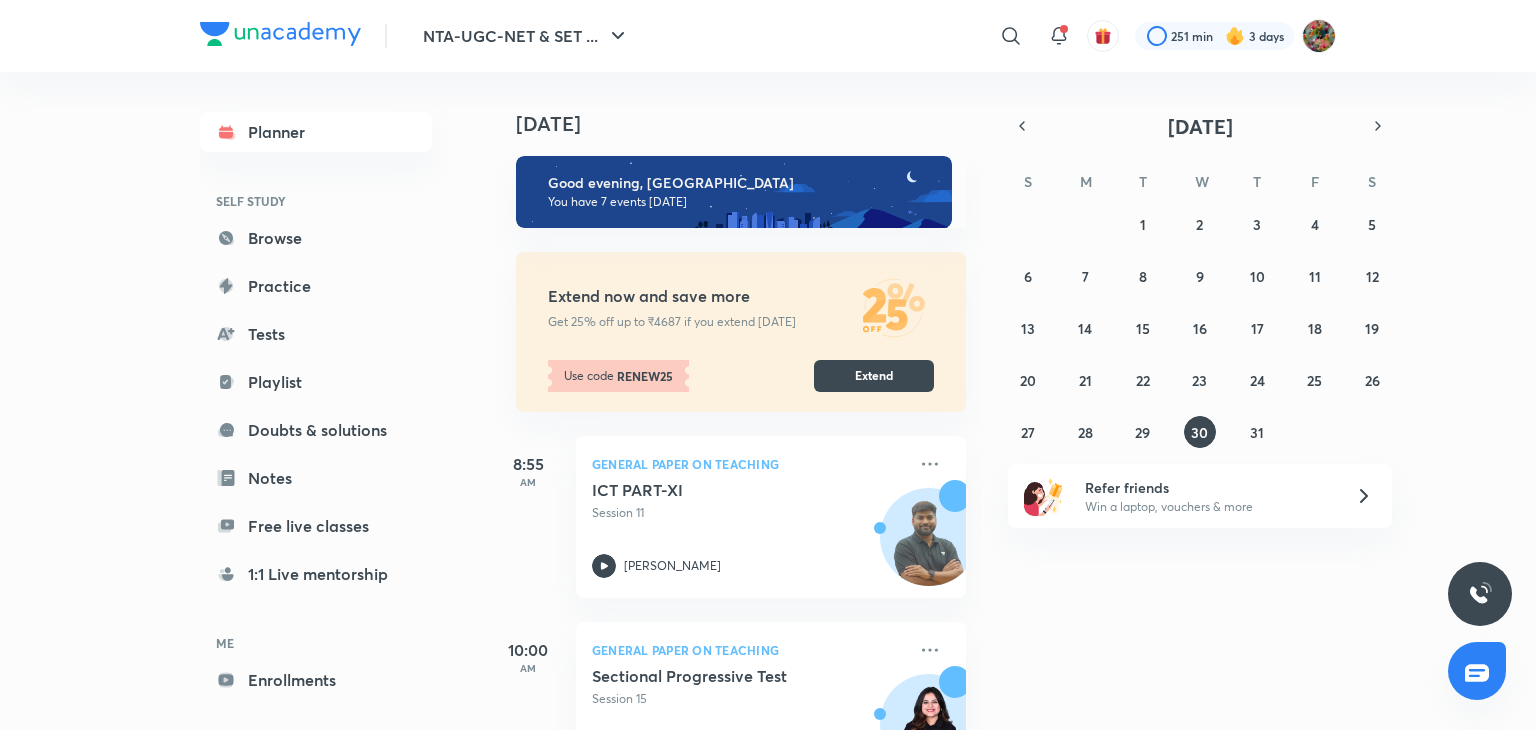 click on "Session 11" at bounding box center [749, 513] 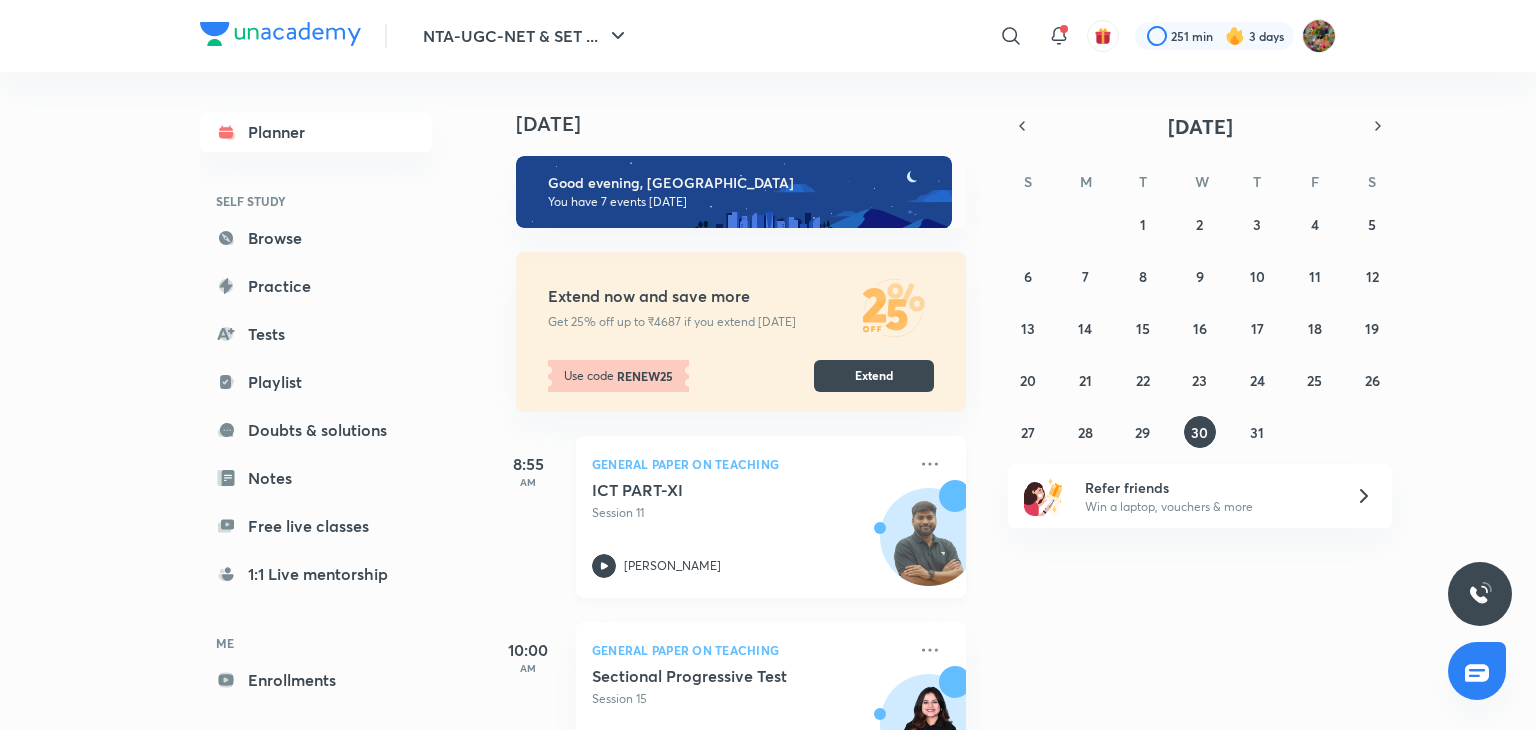drag, startPoint x: 0, startPoint y: 0, endPoint x: 724, endPoint y: 503, distance: 881.581 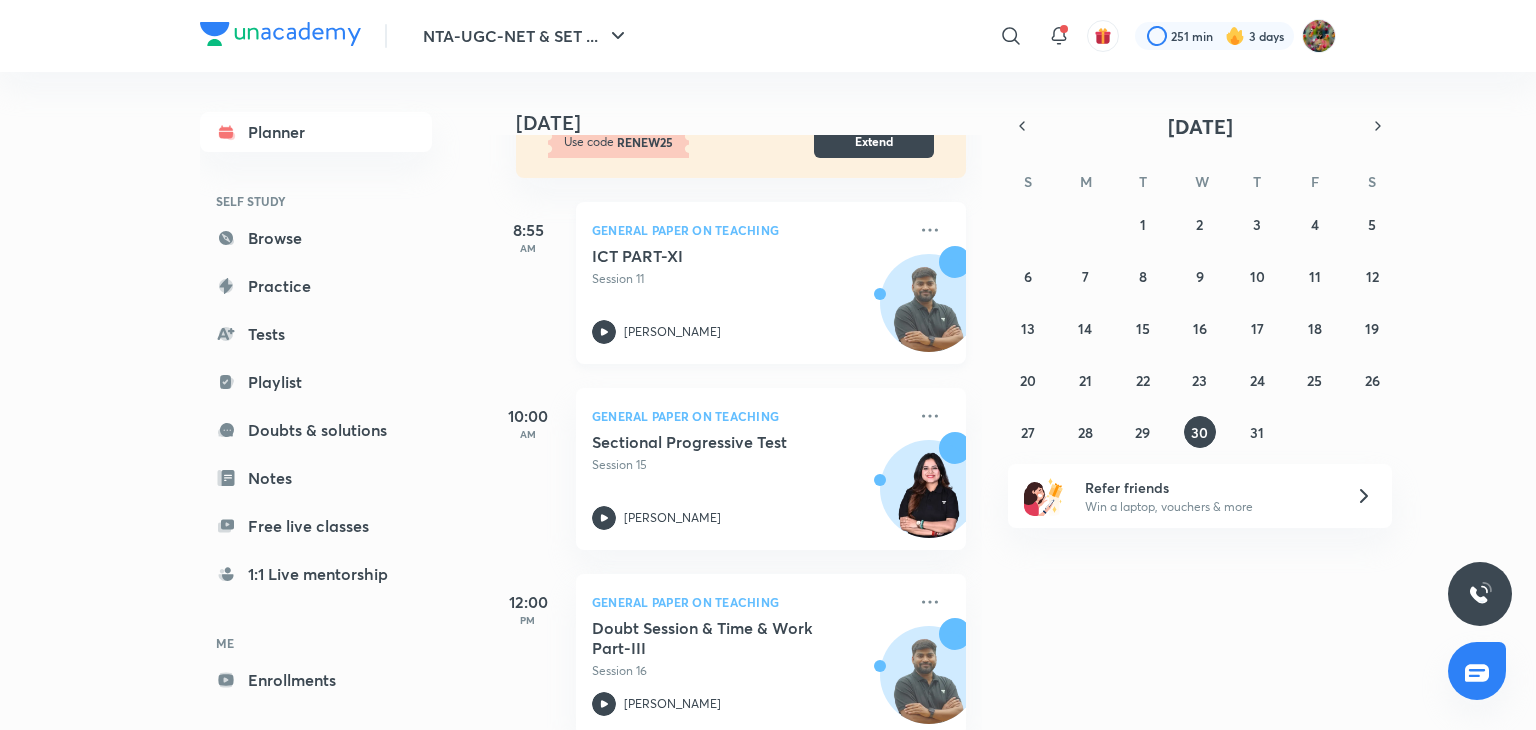 scroll, scrollTop: 240, scrollLeft: 0, axis: vertical 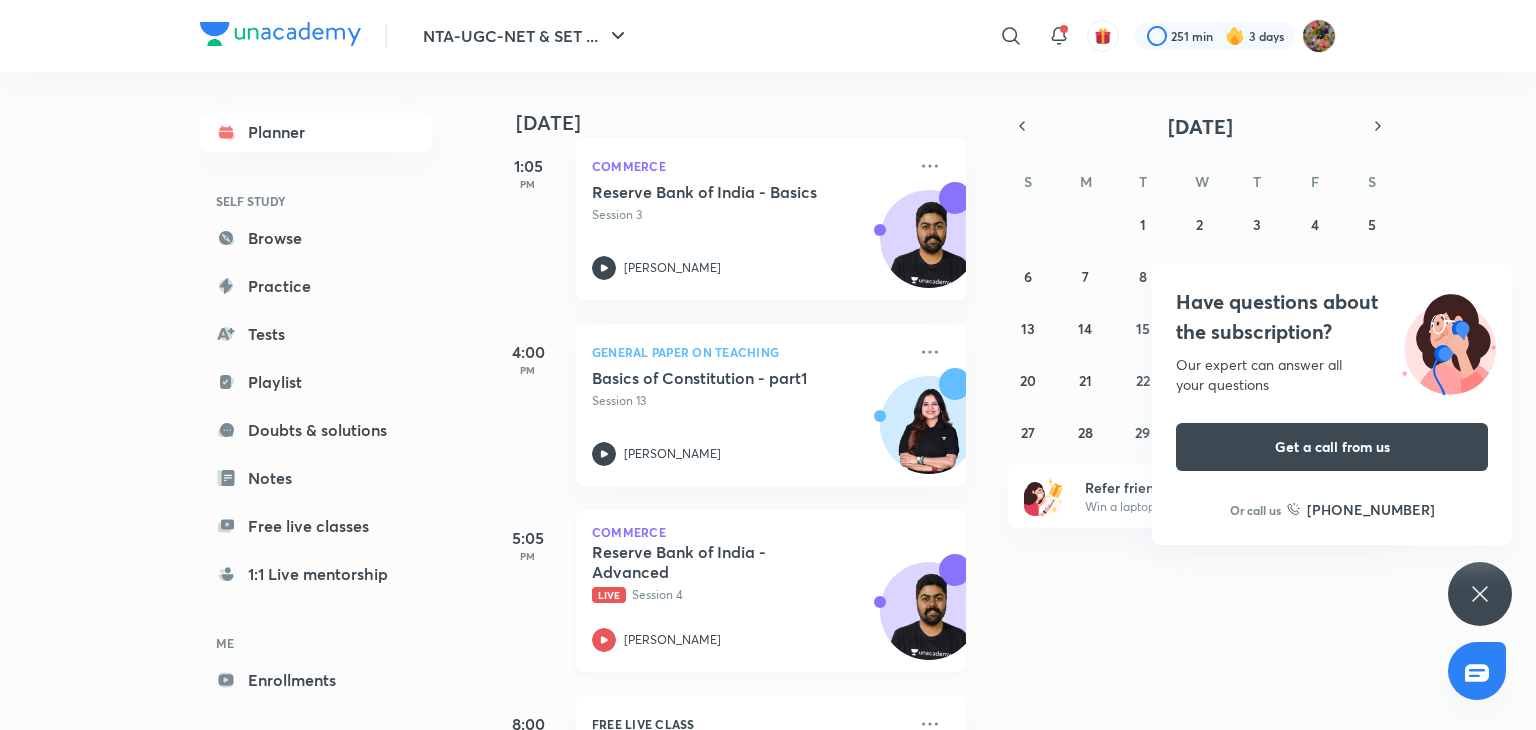 click at bounding box center (929, 621) 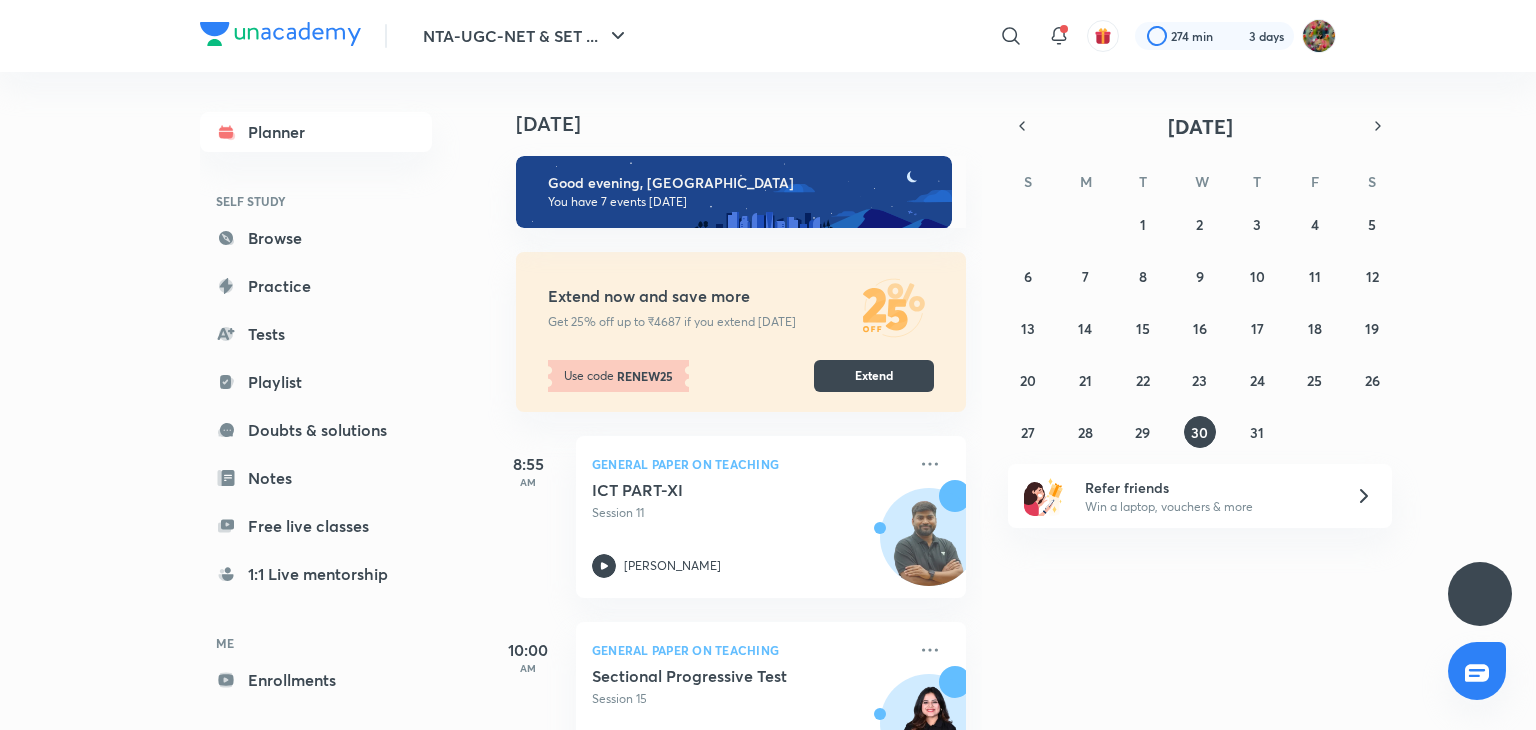 scroll, scrollTop: 0, scrollLeft: 0, axis: both 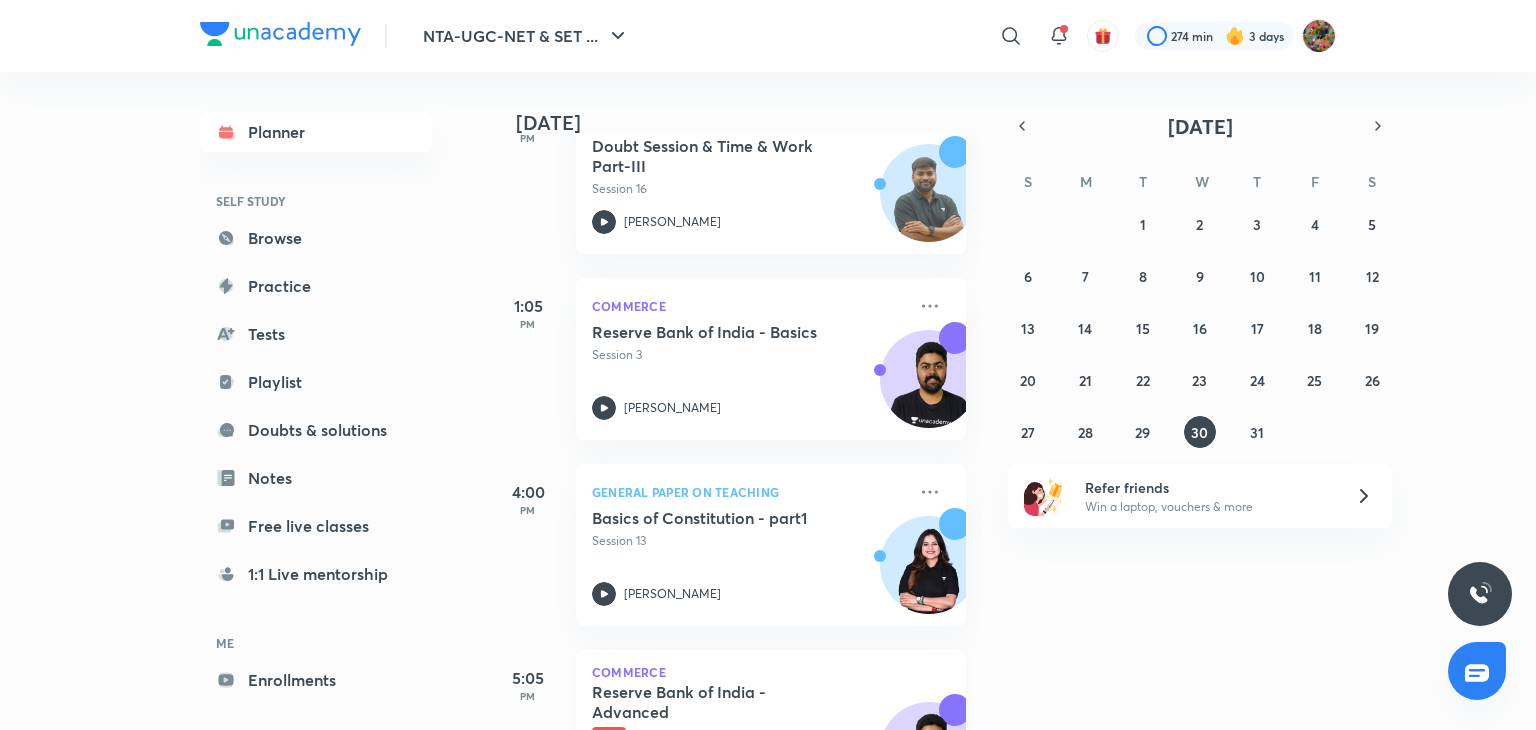 click on "Commerce" at bounding box center (771, 672) 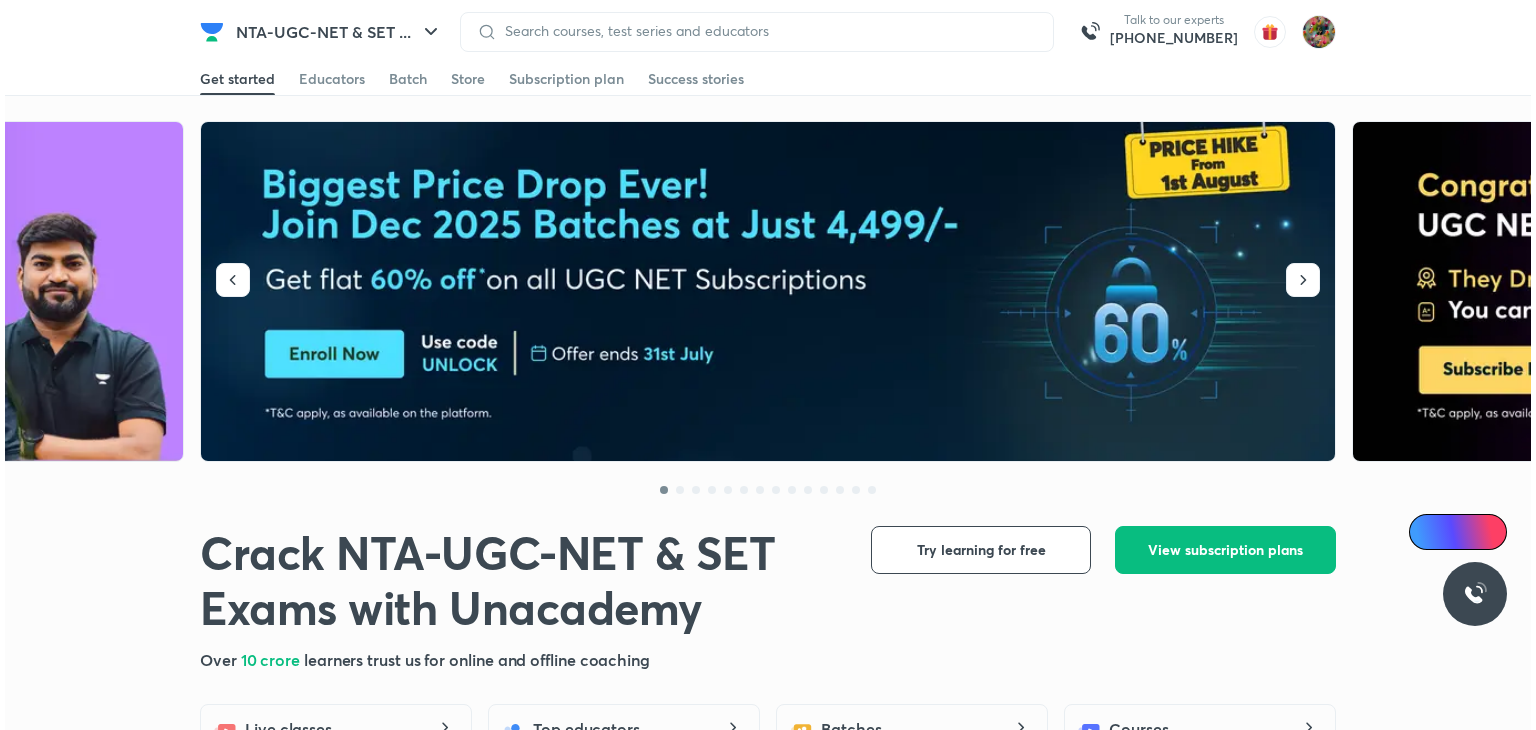 scroll, scrollTop: 0, scrollLeft: 0, axis: both 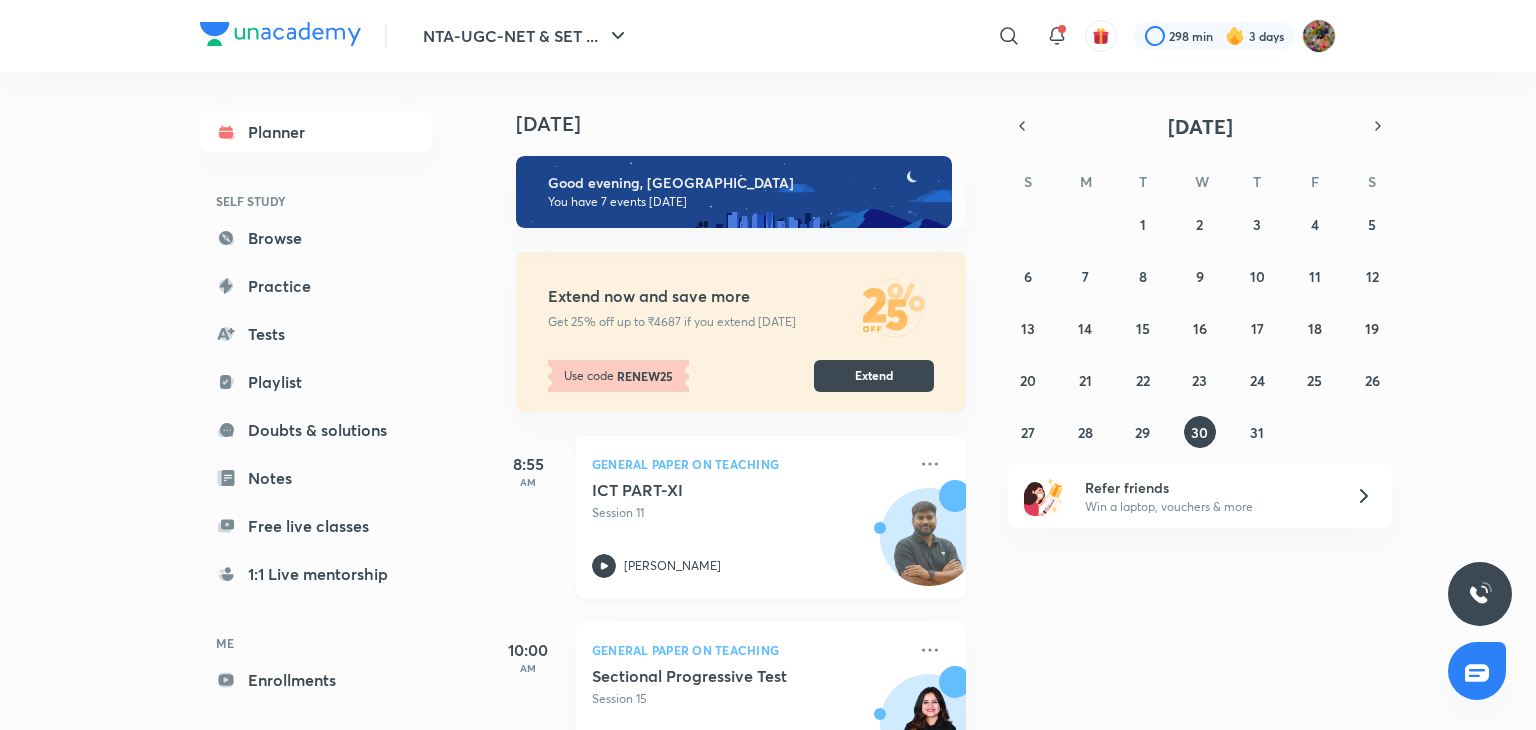 click at bounding box center [880, 528] 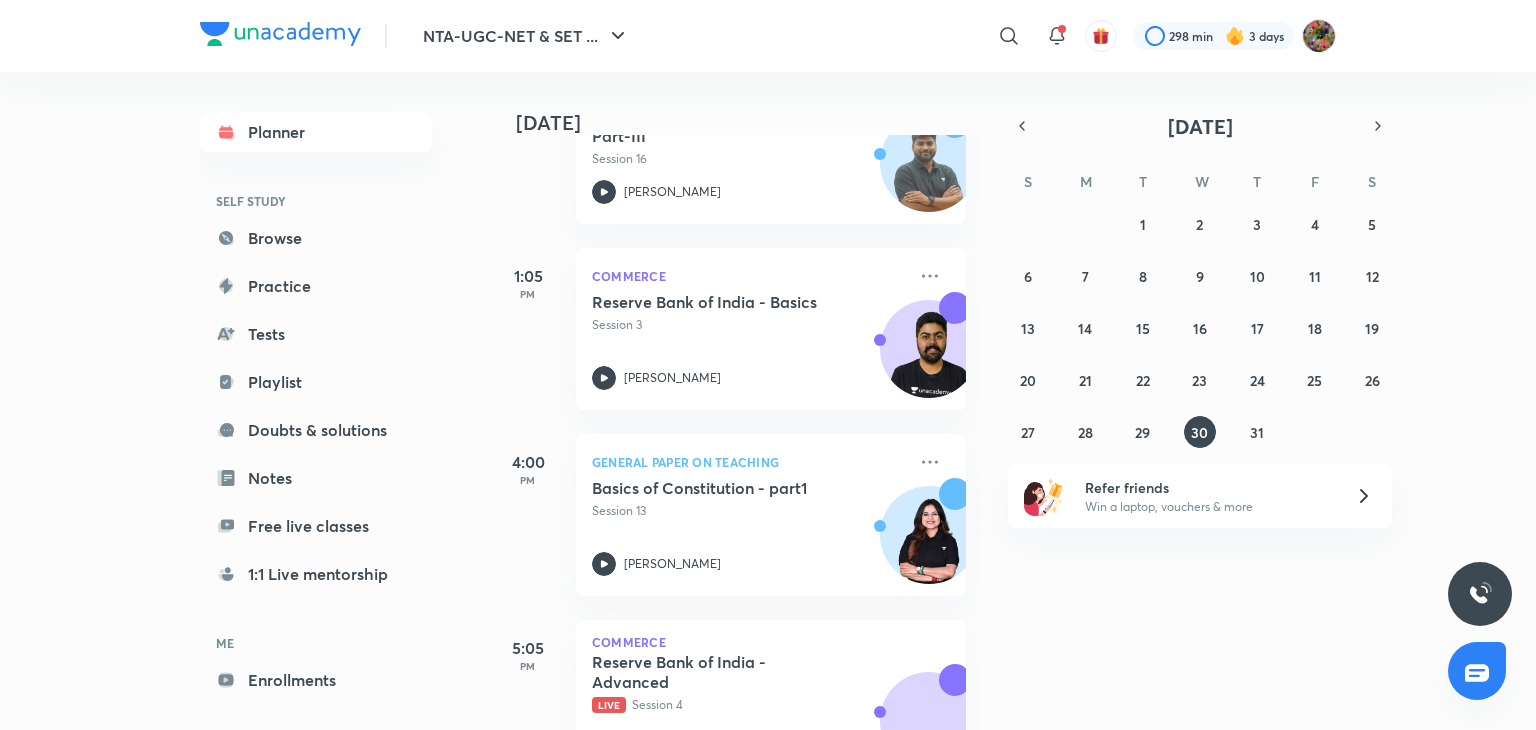 scroll, scrollTop: 760, scrollLeft: 0, axis: vertical 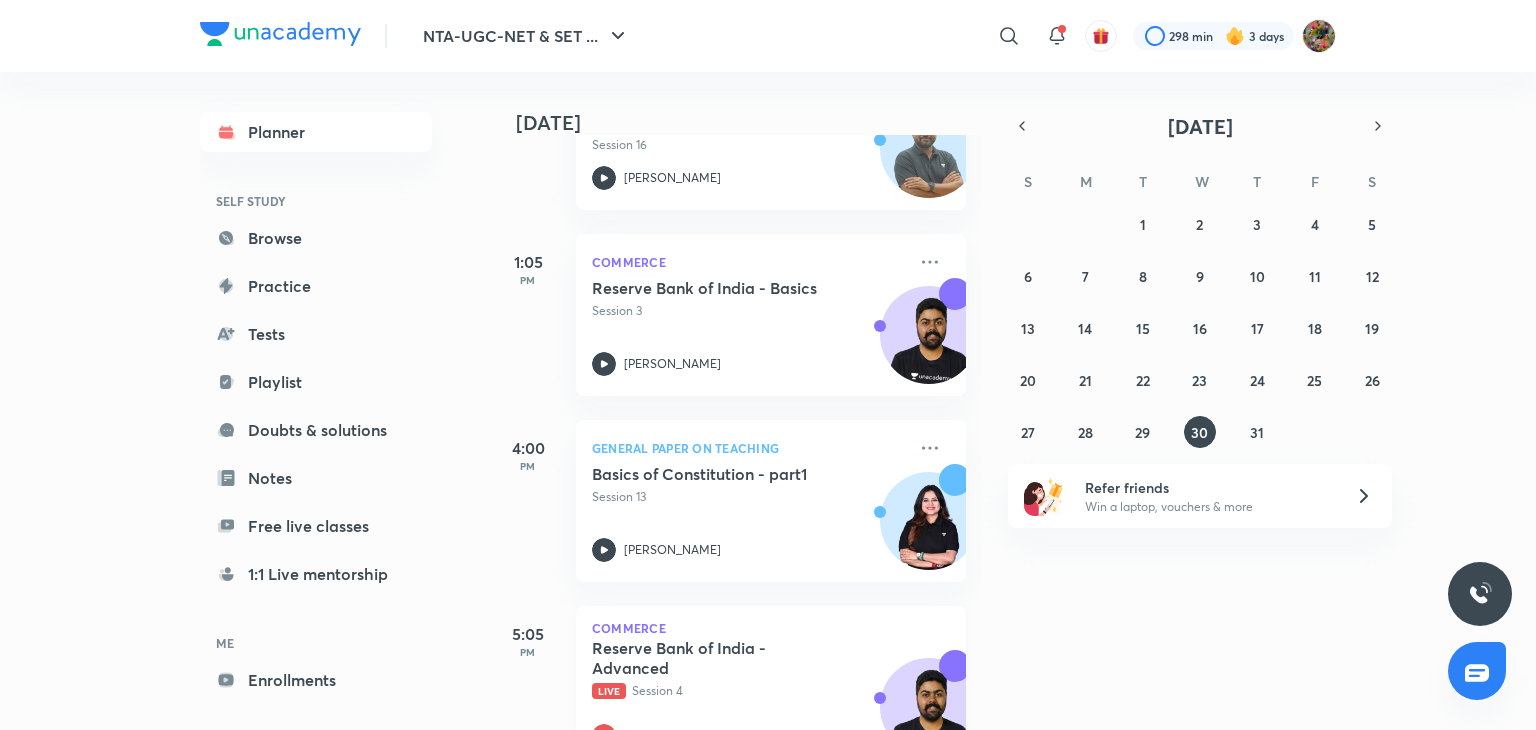 click on "Reserve Bank of India - Advanced Live Session 4" at bounding box center [749, 669] 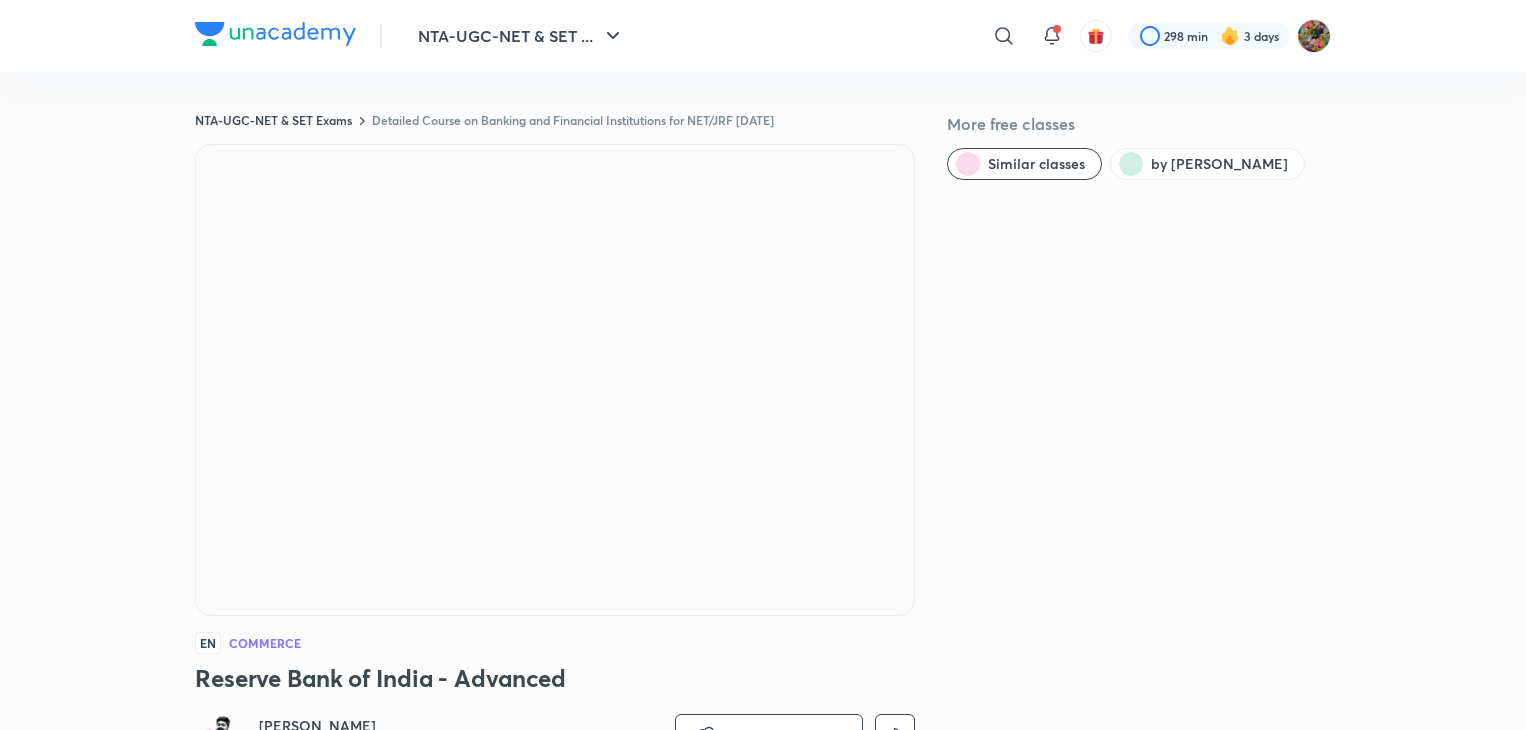 scroll, scrollTop: 16, scrollLeft: 0, axis: vertical 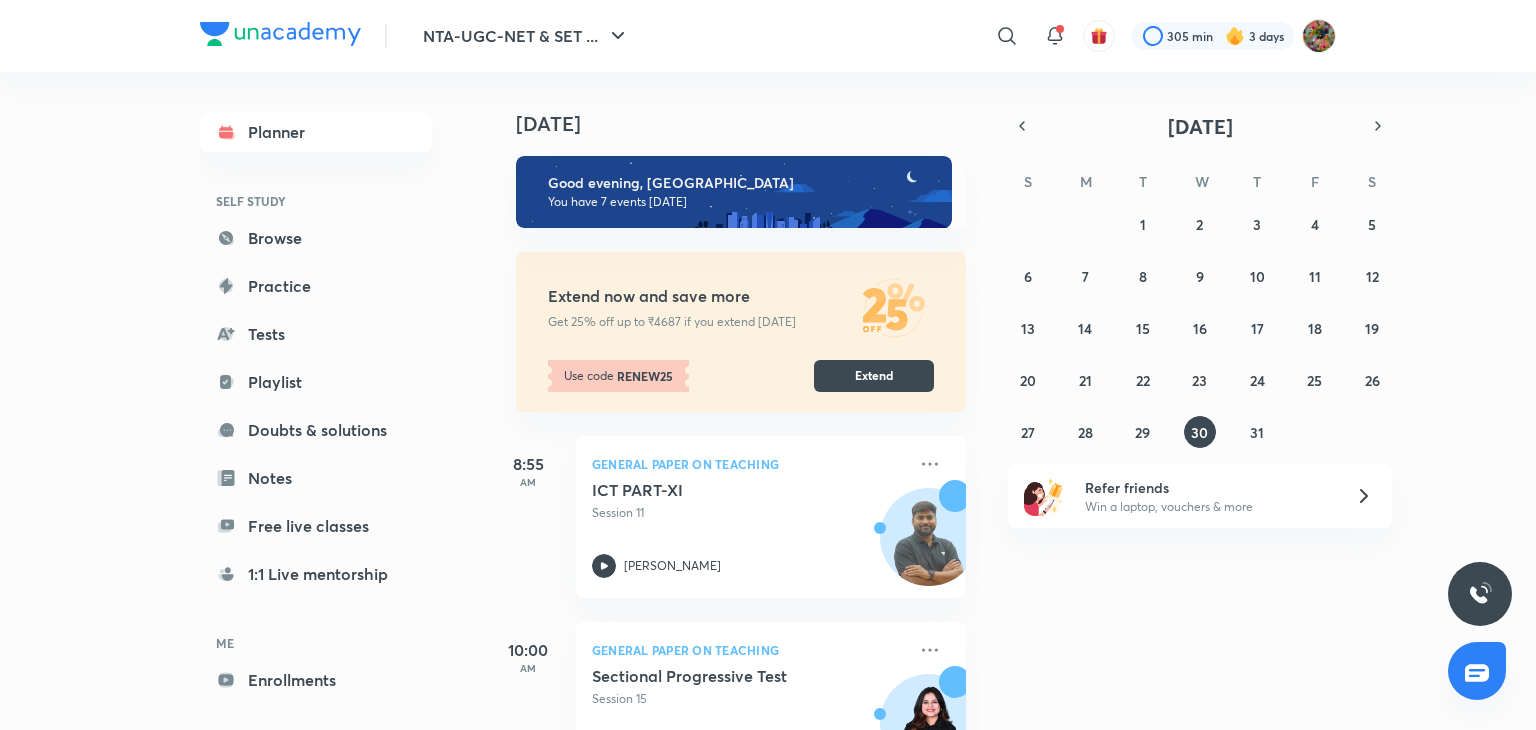 click on "Today Good evening, Kumkum You have 7 events today Extend now and save more Get 25% off up to ₹4687 if you extend today Use code    RENEW25 Extend 8:55 AM General Paper on Teaching ICT PART-XI Session 11 Rajat Kumar 10:00 AM General Paper on Teaching Sectional Progressive Test Session 15 Toshiba Shukla 12:00 PM General Paper on Teaching Doubt Session & Time & Work Part-III Session 16 Rajat Kumar 1:05 PM Commerce Reserve Bank of India - Basics Session 3 Raghav Wadhwa 4:00 PM General Paper on Teaching Basics of Constitution - part1 Session 13 Toshiba Shukla 5:05 PM Commerce Reserve Bank of India - Advanced Live Session 4 Raghav Wadhwa 8:00 PM FREE LIVE CLASS Reserve Bank of India | June 2012 to June 2025 PYQs Raghav Wadhwa" at bounding box center (1010, 401) 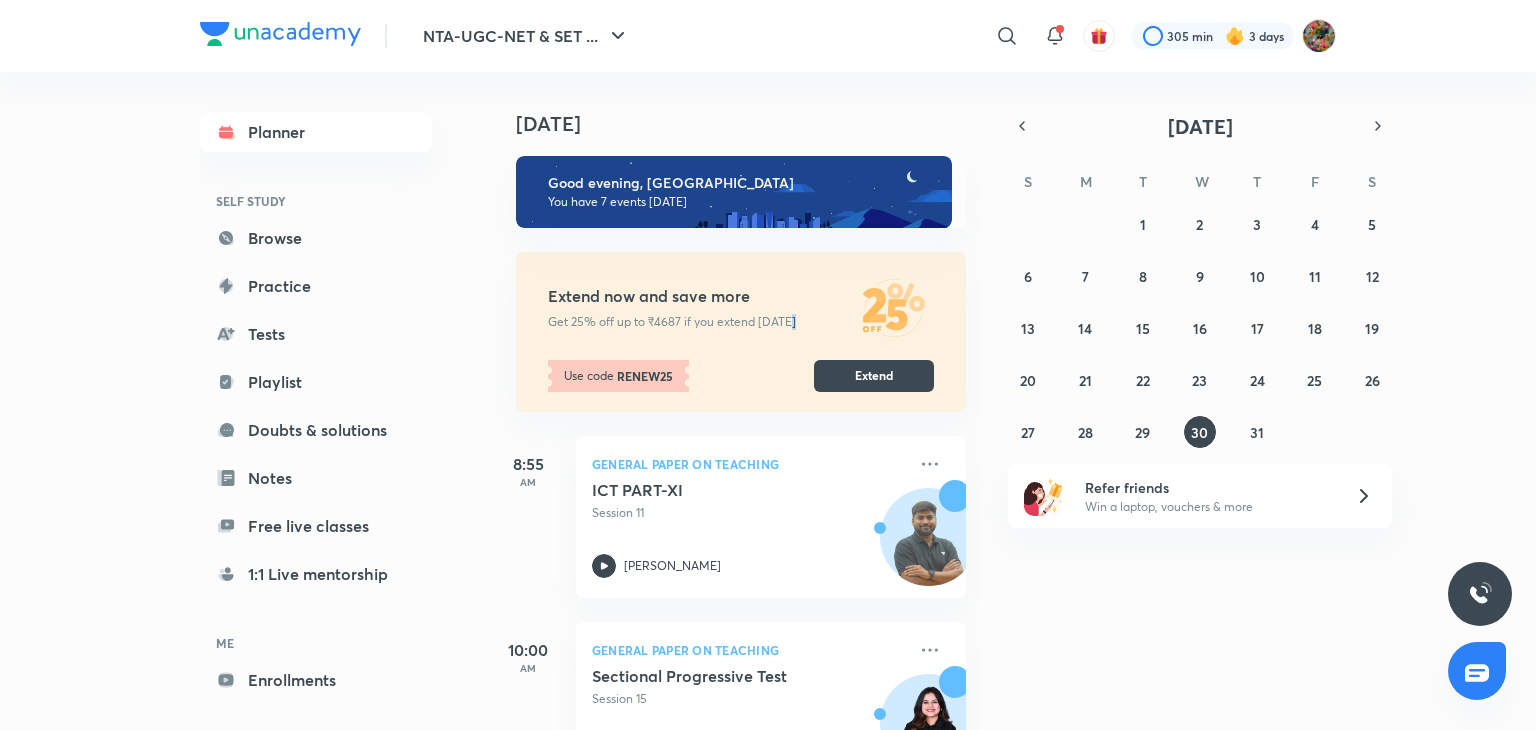 click on "Today Good evening, Kumkum You have 7 events today Extend now and save more Get 25% off up to ₹4687 if you extend today Use code    RENEW25 Extend 8:55 AM General Paper on Teaching ICT PART-XI Session 11 Rajat Kumar 10:00 AM General Paper on Teaching Sectional Progressive Test Session 15 Toshiba Shukla 12:00 PM General Paper on Teaching Doubt Session & Time & Work Part-III Session 16 Rajat Kumar 1:05 PM Commerce Reserve Bank of India - Basics Session 3 Raghav Wadhwa 4:00 PM General Paper on Teaching Basics of Constitution - part1 Session 13 Toshiba Shukla 5:05 PM Commerce Reserve Bank of India - Advanced Live Session 4 Raghav Wadhwa 8:00 PM FREE LIVE CLASS Reserve Bank of India | June 2012 to June 2025 PYQs Raghav Wadhwa" at bounding box center (1010, 401) 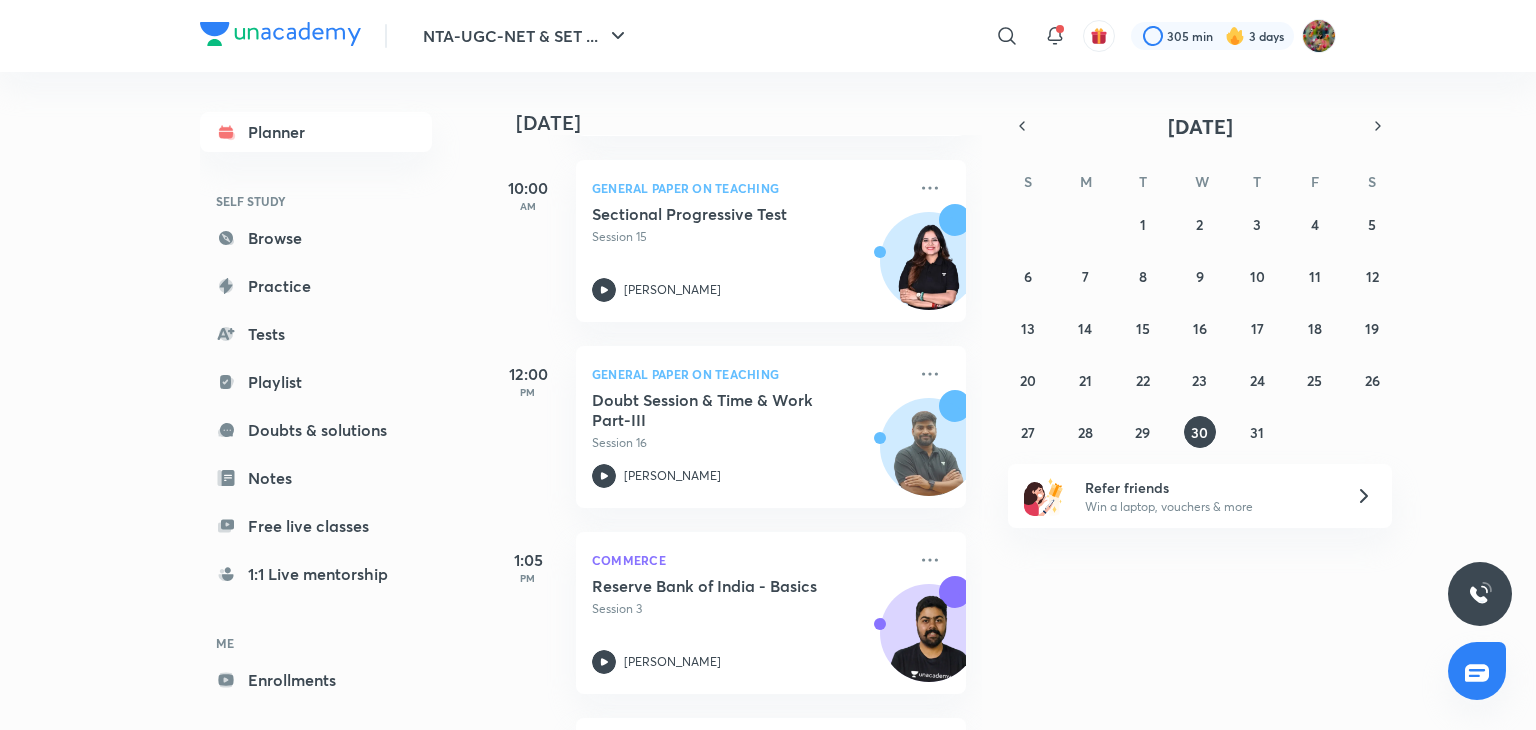 scroll, scrollTop: 492, scrollLeft: 0, axis: vertical 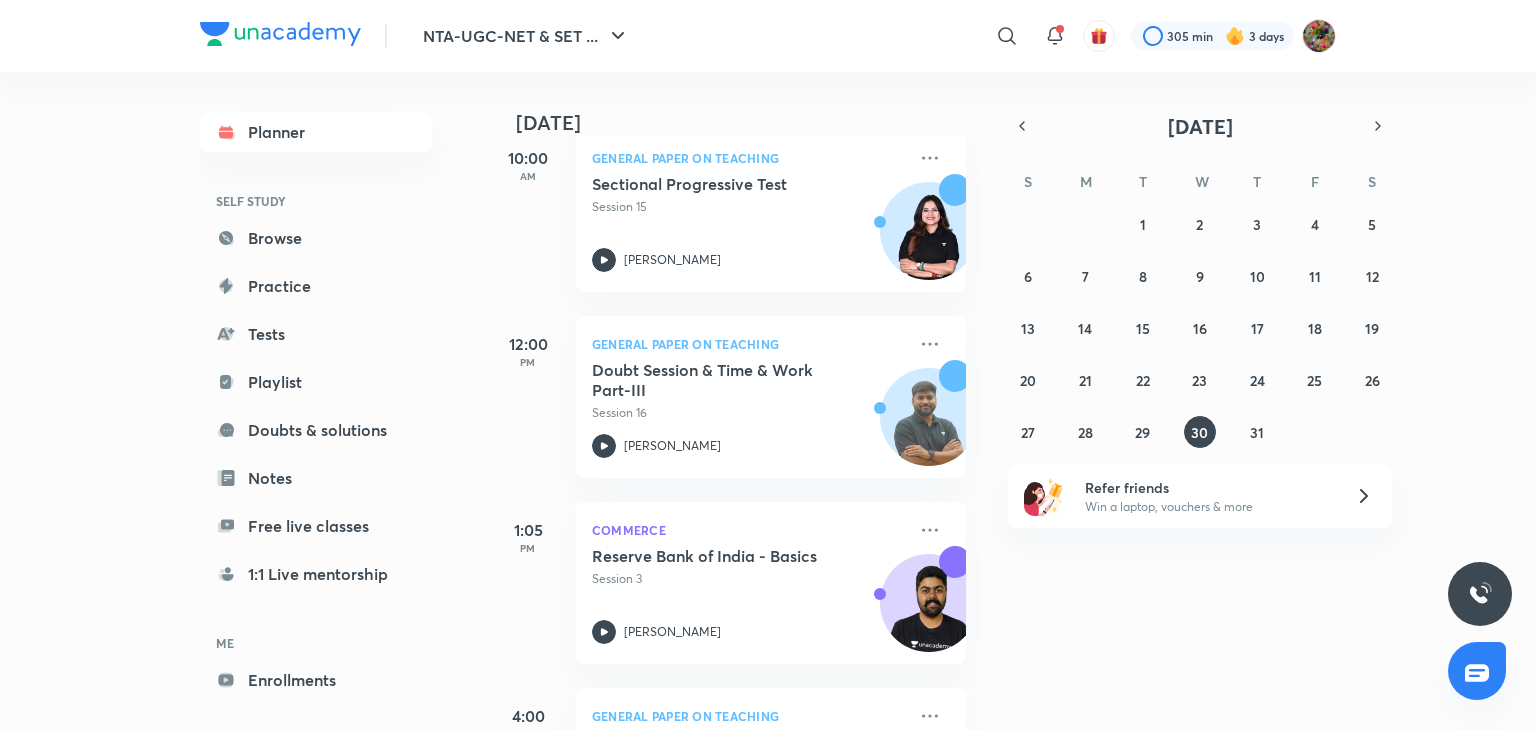 click on "1:05 PM Commerce Reserve Bank of India - Basics Session 3 Raghav Wadhwa" at bounding box center [727, 571] 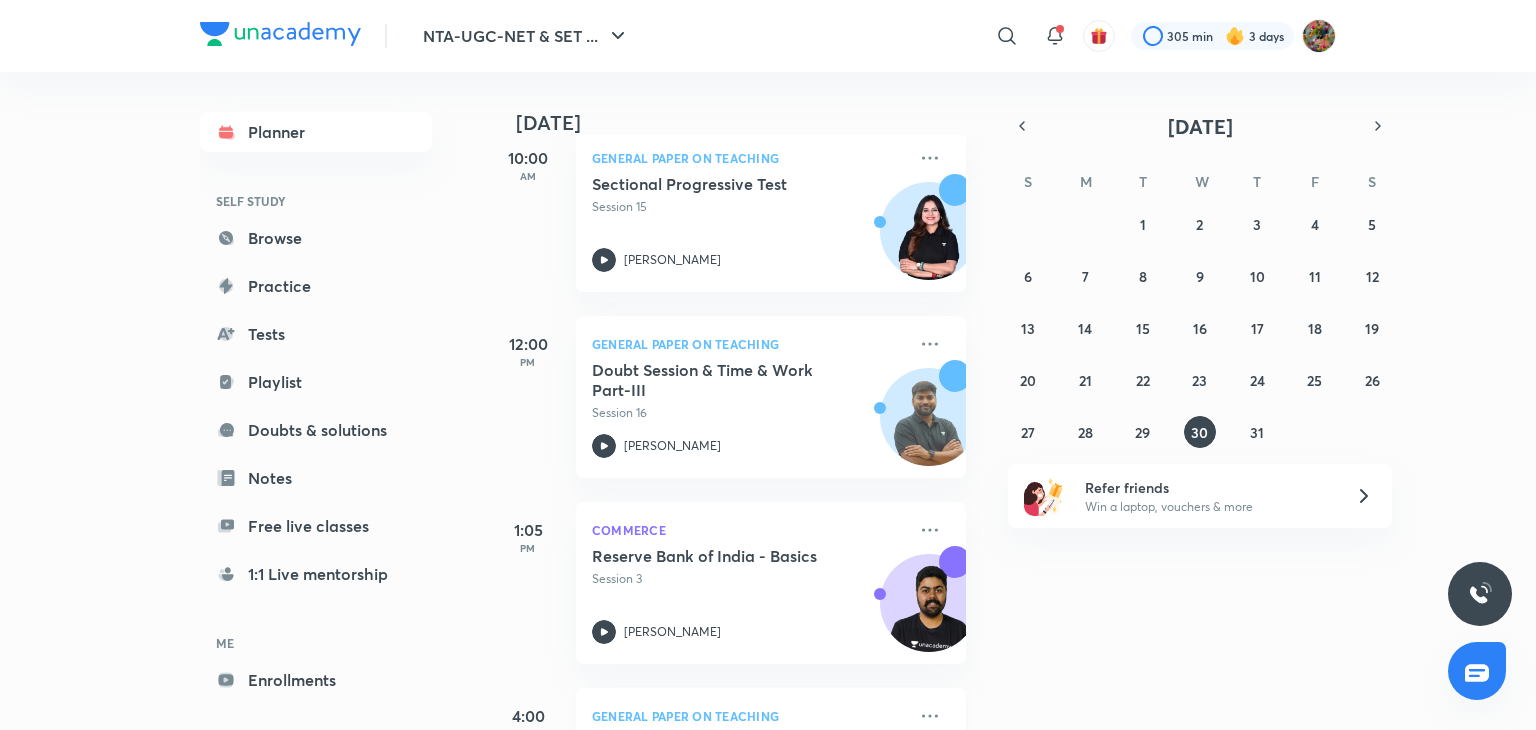 click on "General Paper on Teaching Basics of Constitution - part1 Session 13 Toshiba Shukla" at bounding box center [771, 769] 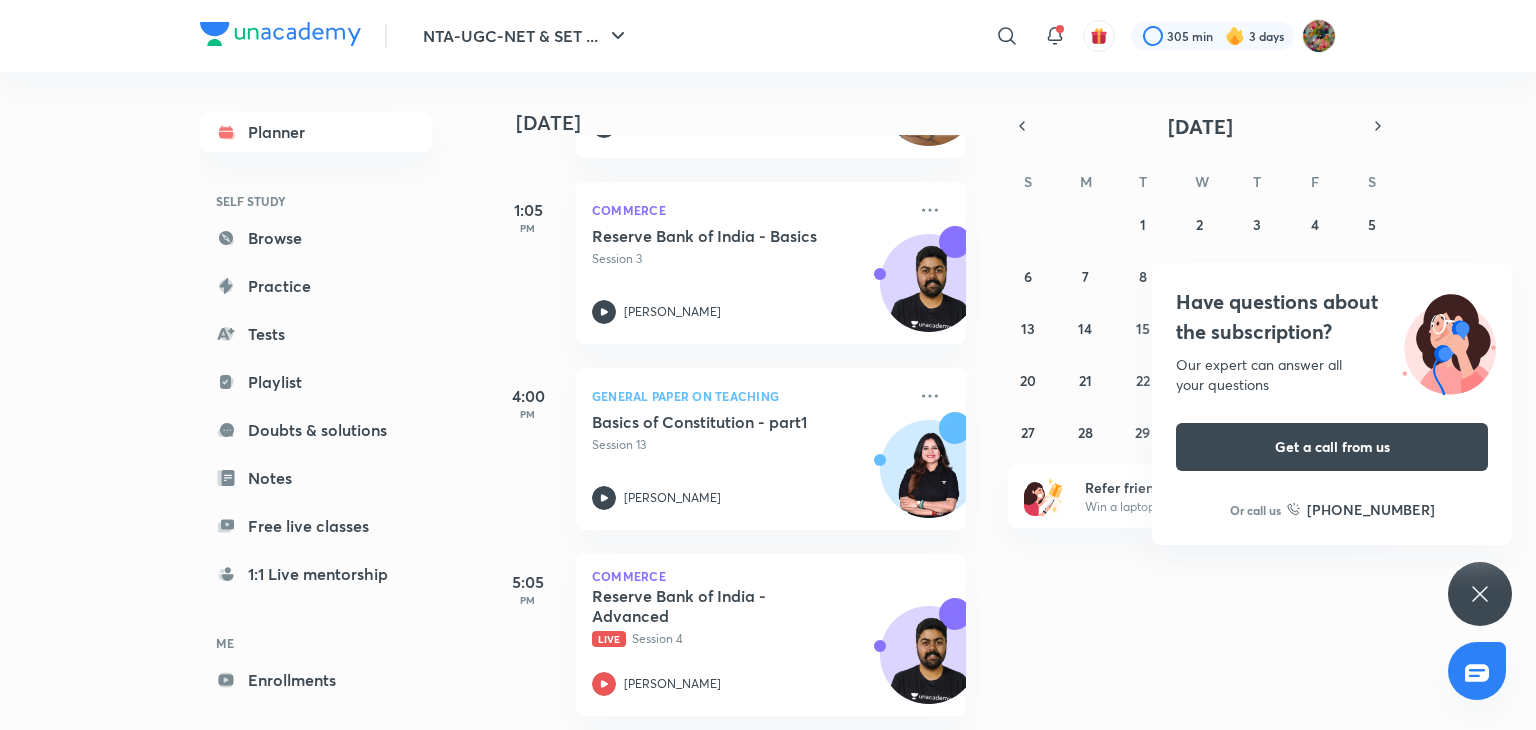 scroll, scrollTop: 1016, scrollLeft: 0, axis: vertical 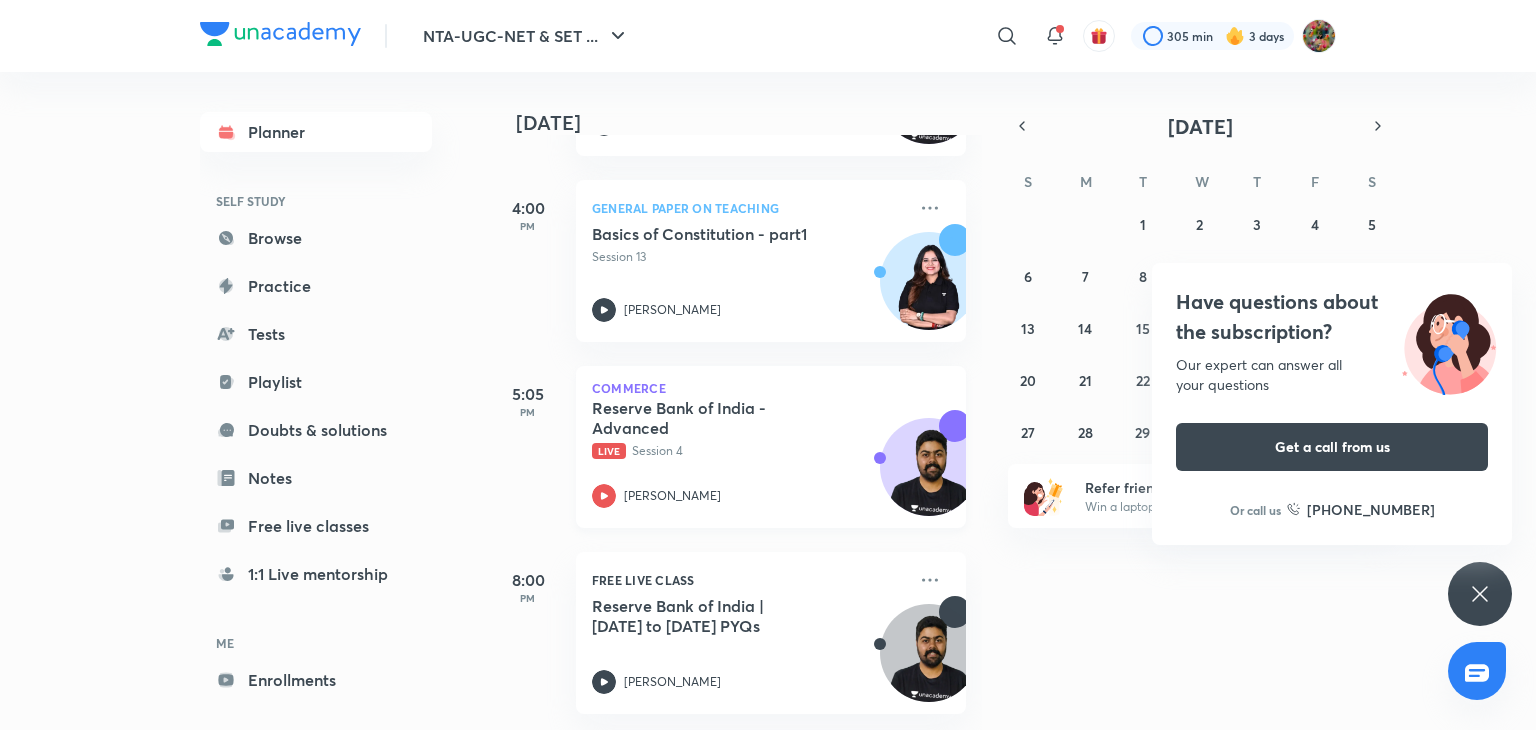 click on "Reserve Bank of India - Advanced" at bounding box center (716, 418) 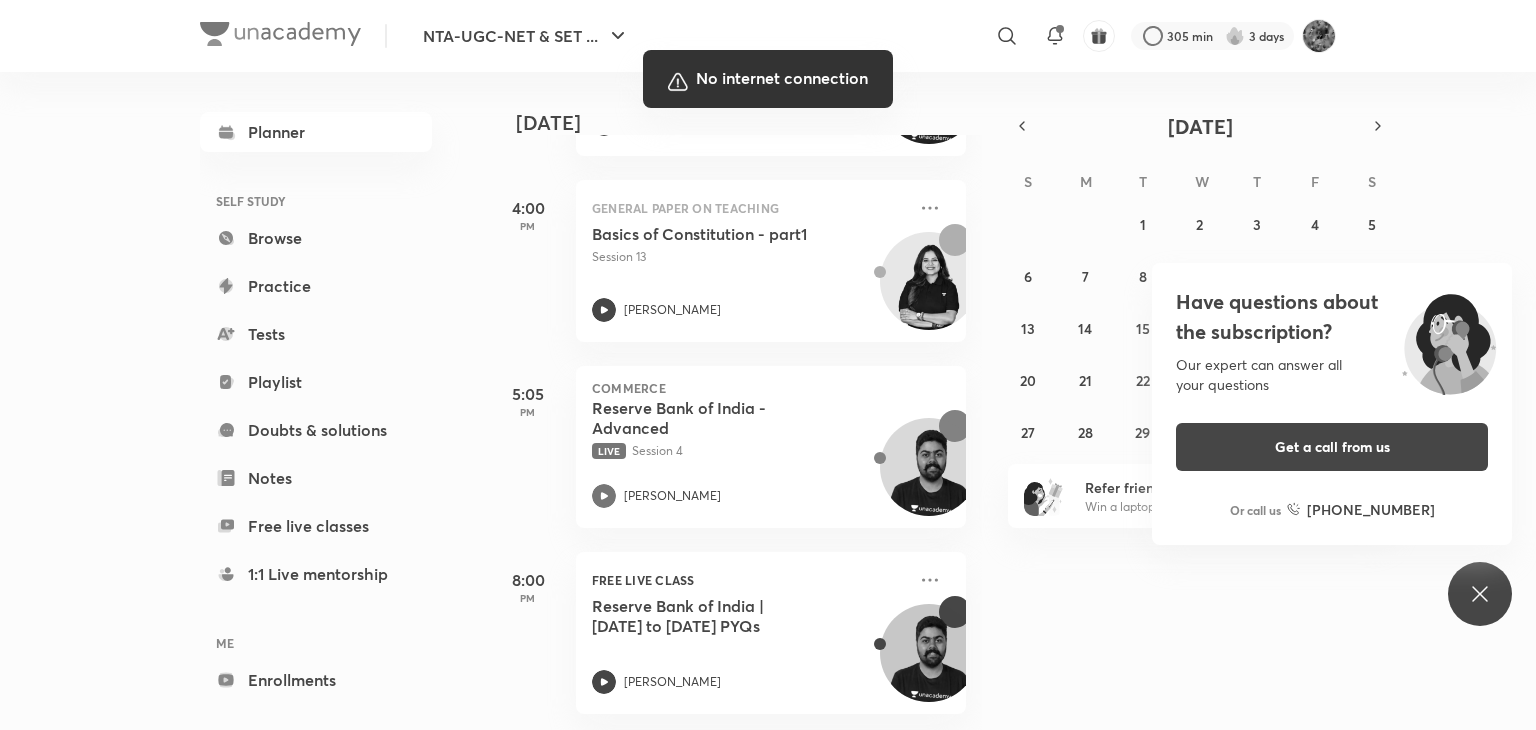 click at bounding box center [768, 365] 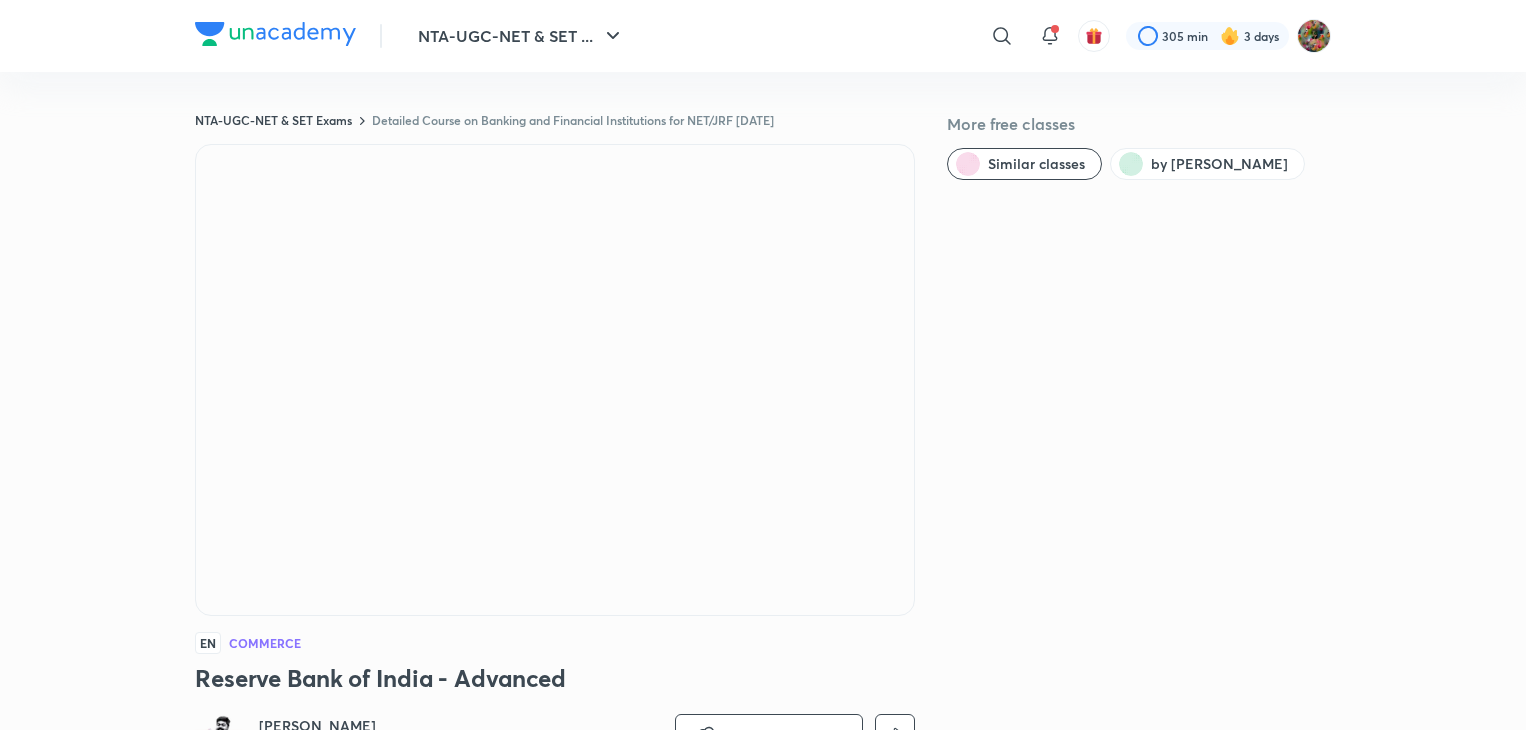 scroll, scrollTop: 0, scrollLeft: 0, axis: both 